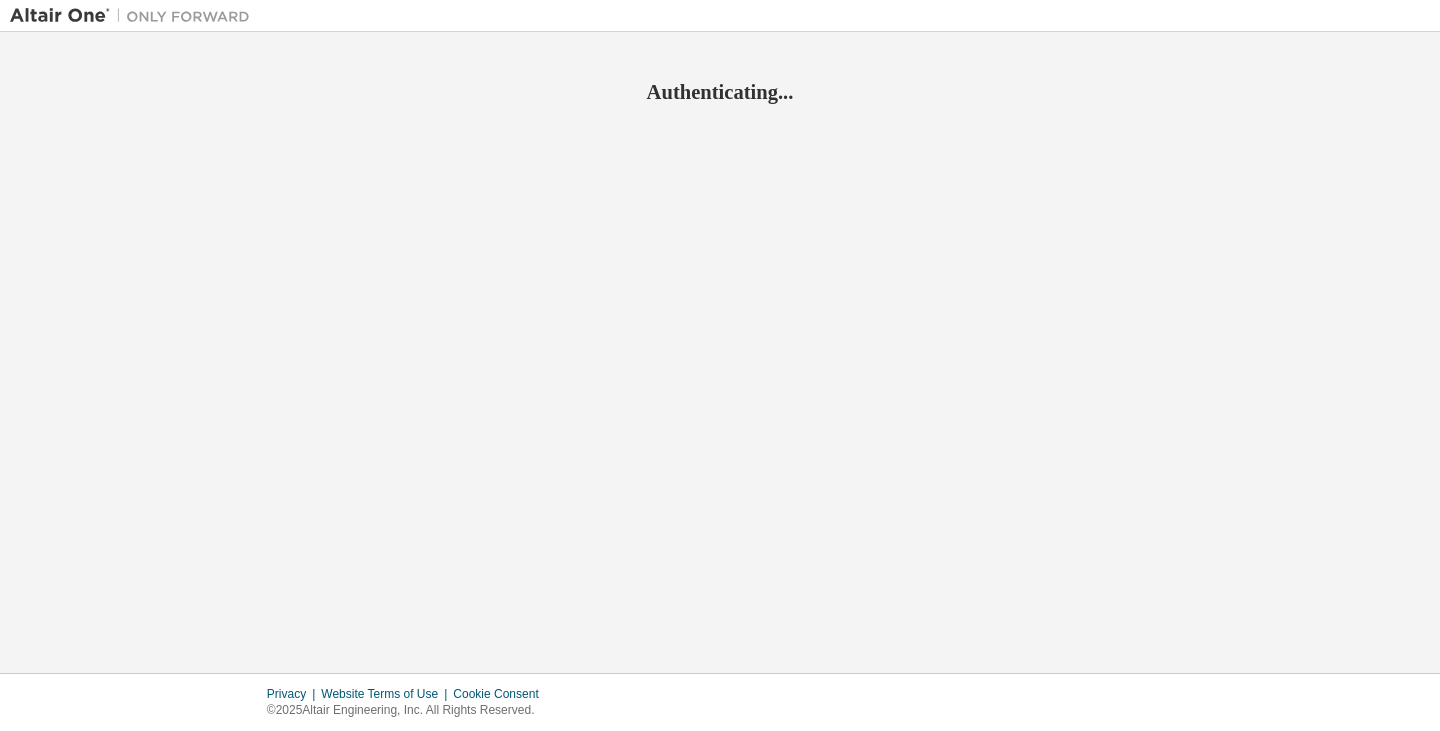 scroll, scrollTop: 0, scrollLeft: 0, axis: both 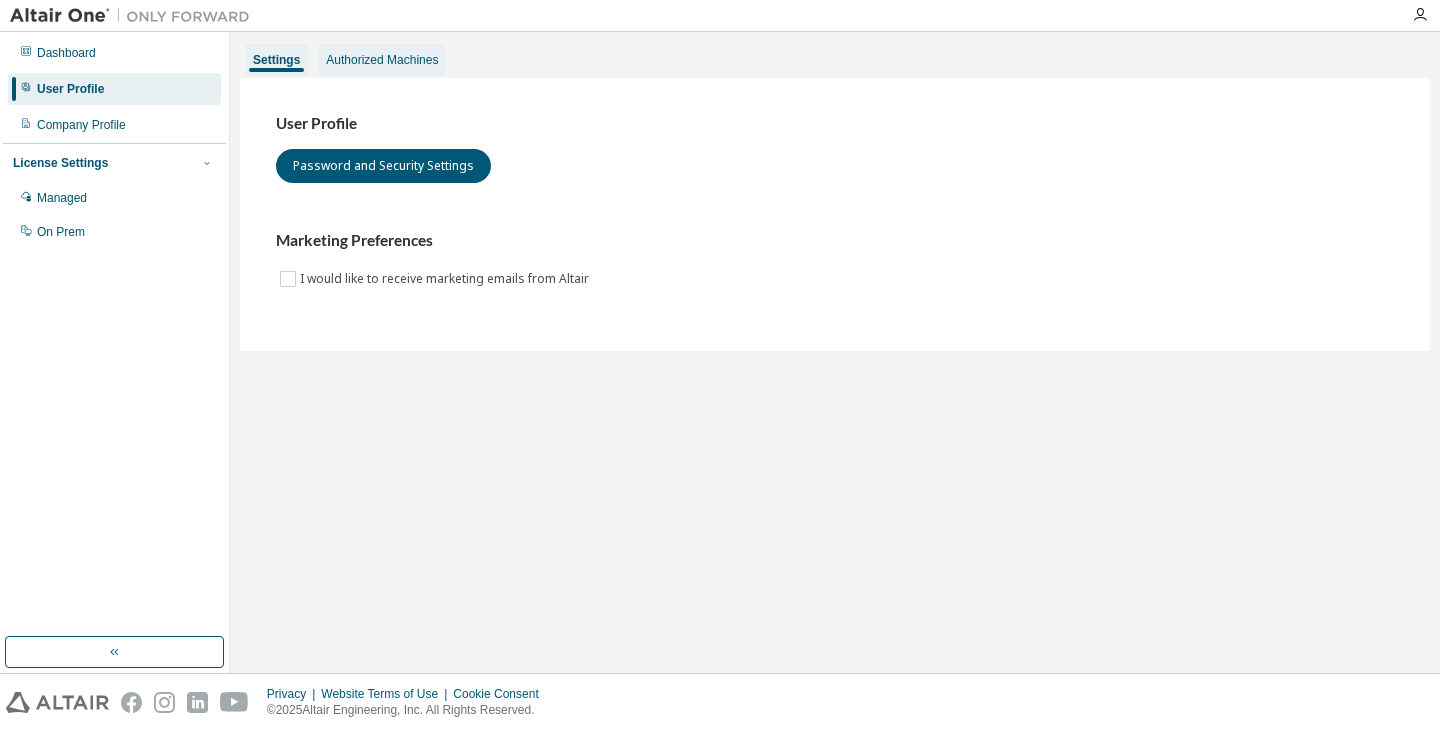 click on "Authorized Machines" at bounding box center [382, 60] 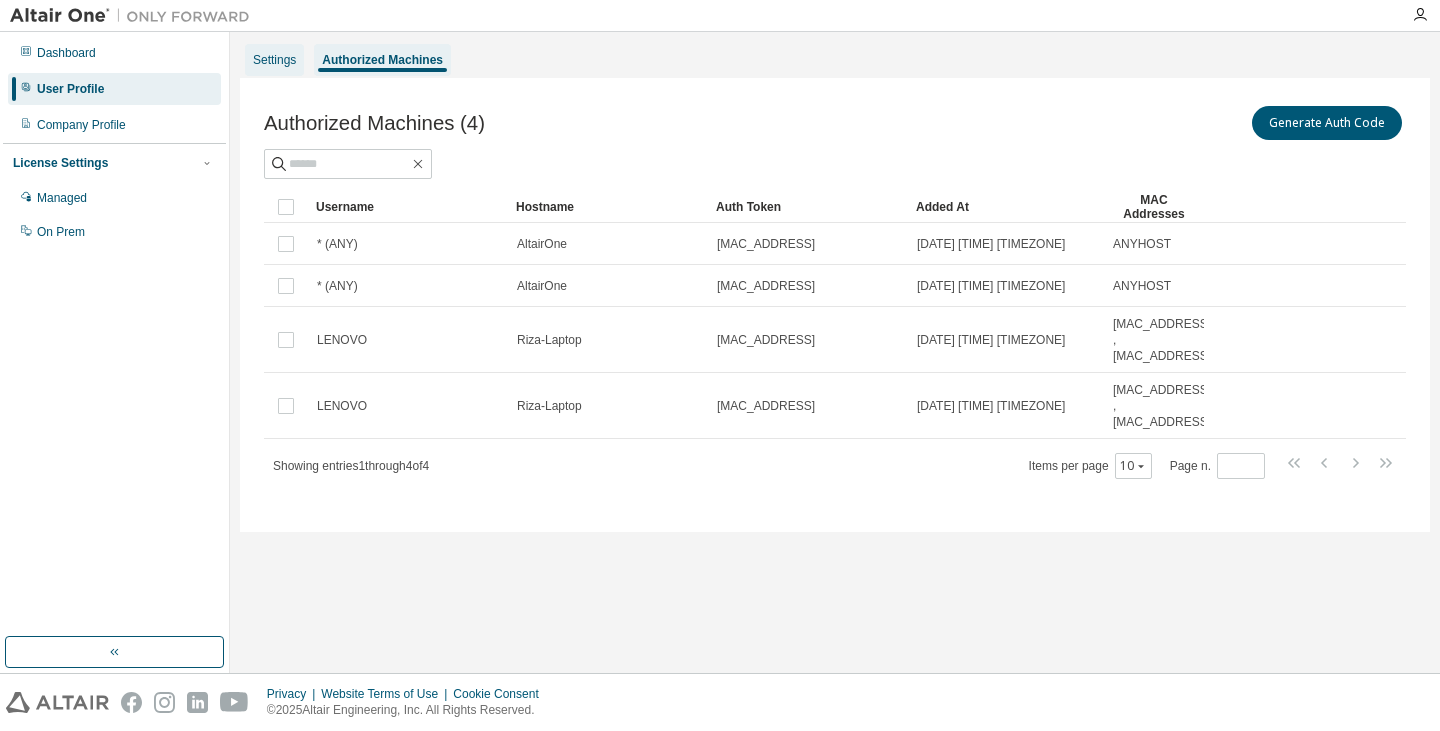 click on "Settings" at bounding box center [274, 60] 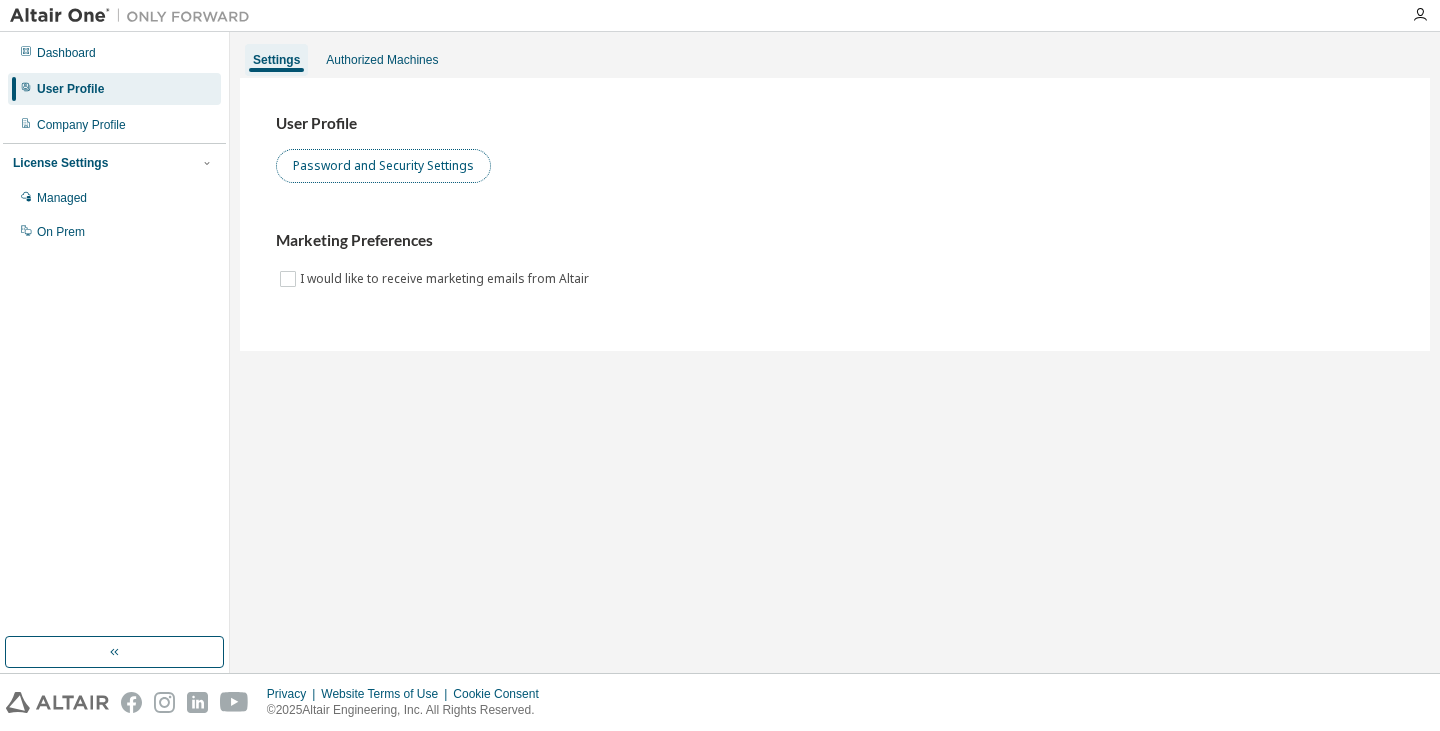 click on "Password and Security Settings" at bounding box center (383, 166) 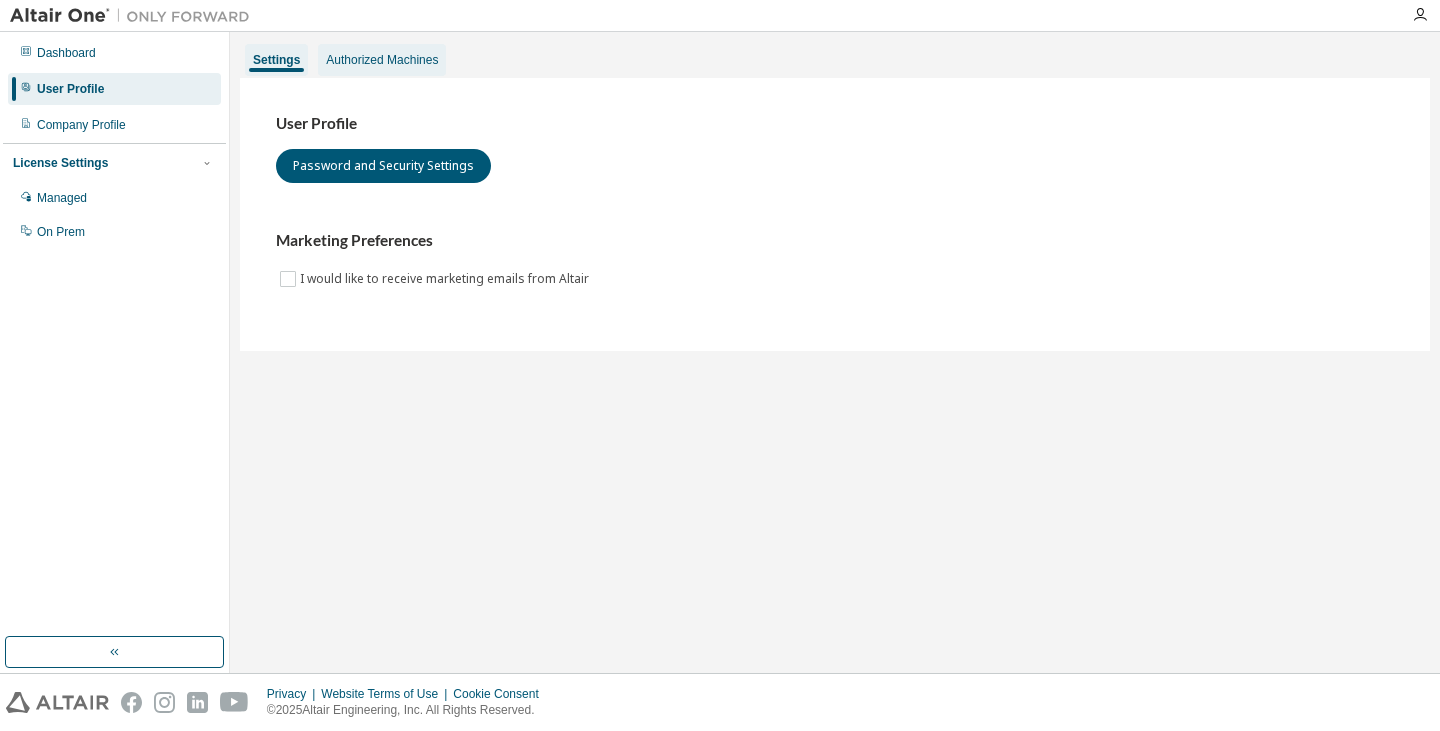 click on "Authorized Machines" at bounding box center (382, 60) 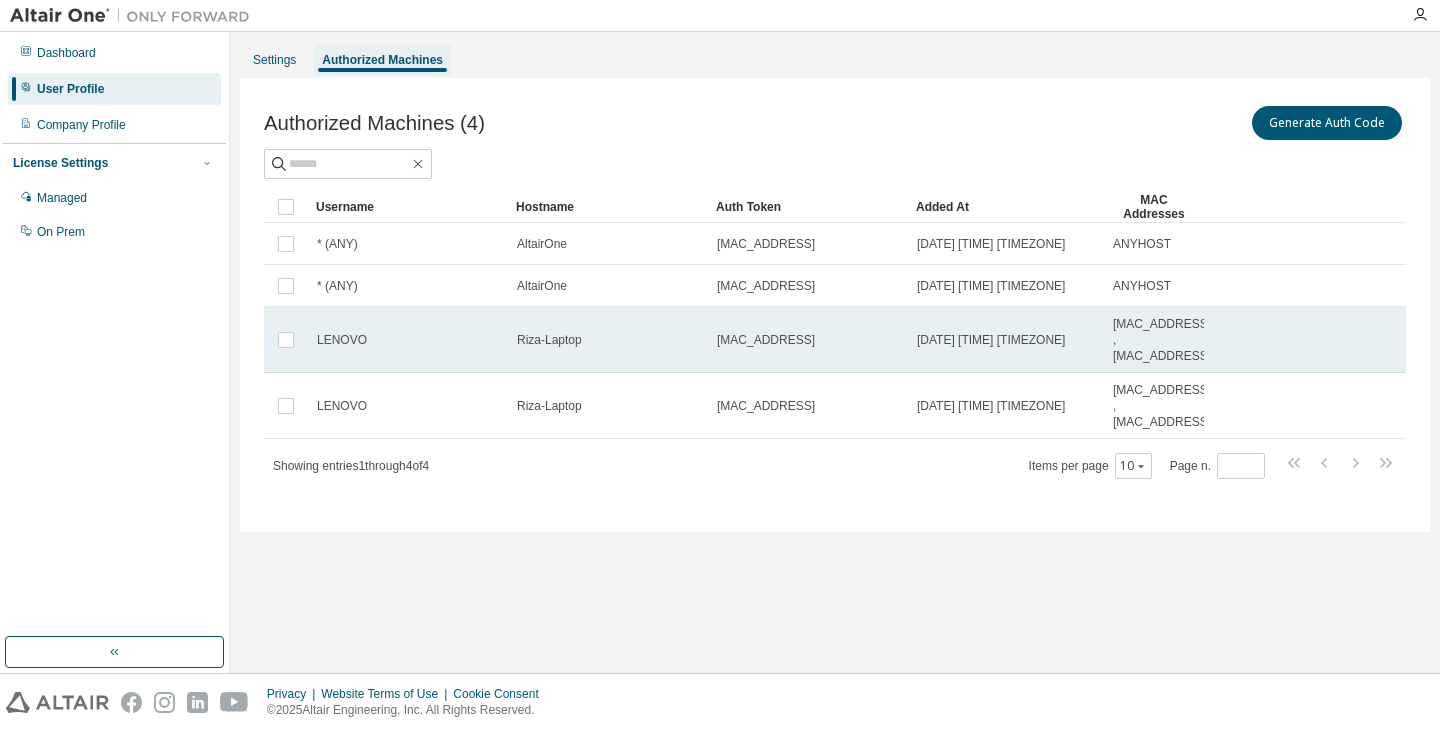 click on "e5eb...6fc1" at bounding box center [766, 340] 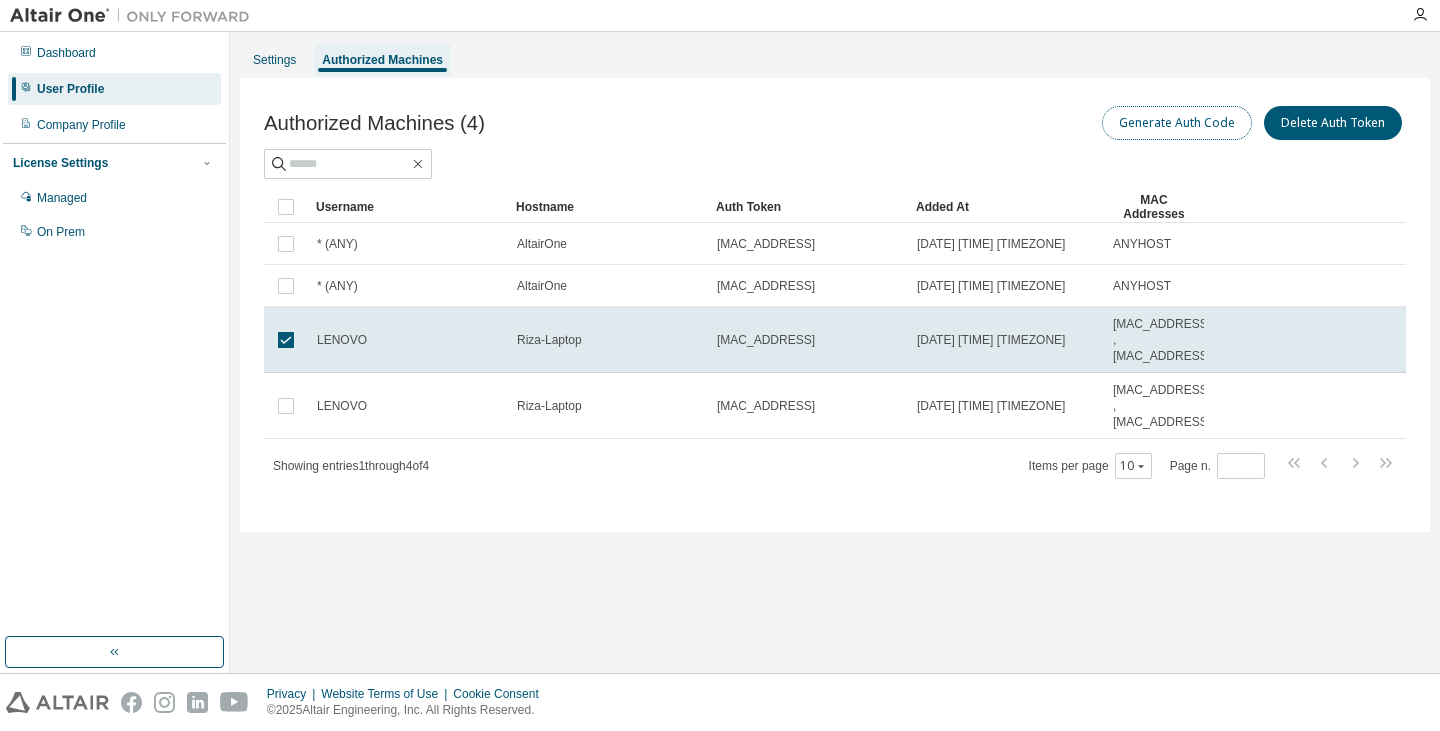 click on "Generate Auth Code" at bounding box center [1177, 123] 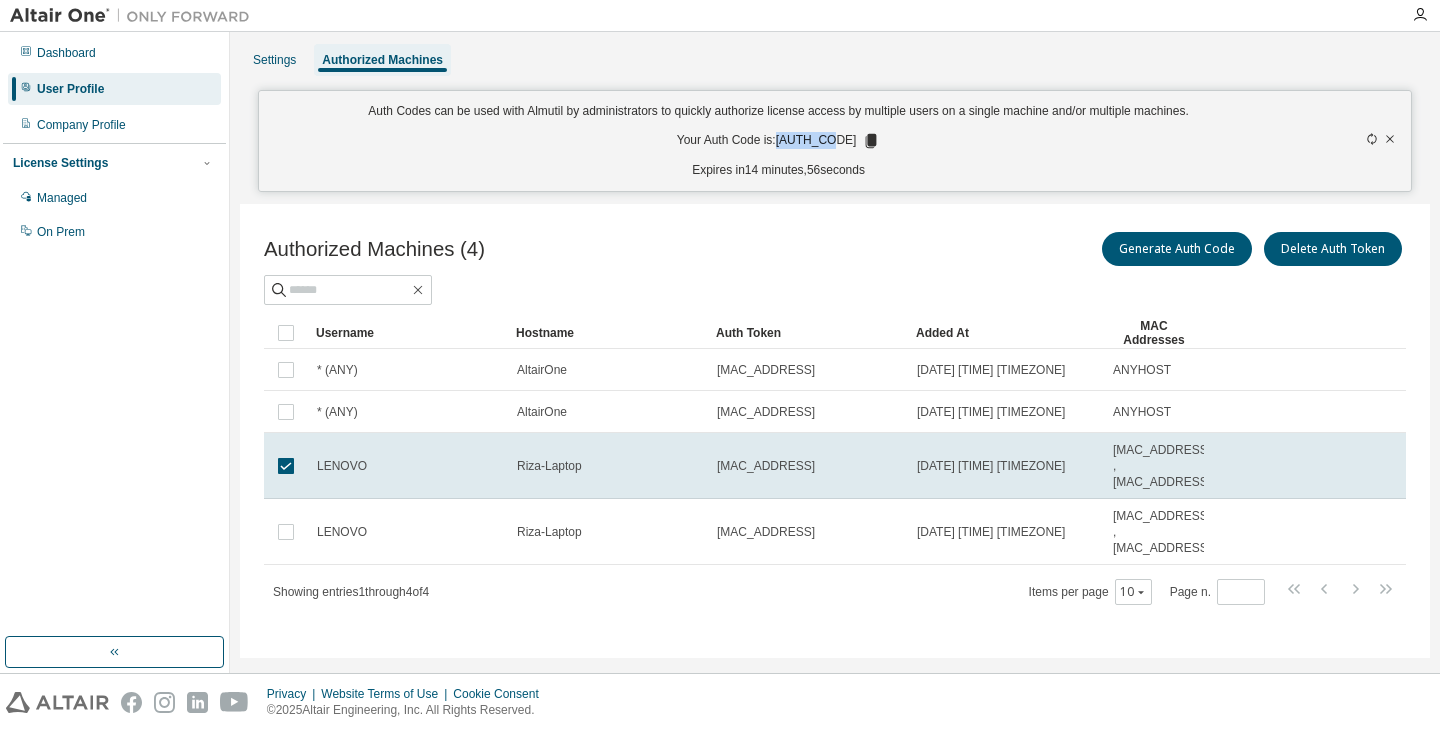 drag, startPoint x: 792, startPoint y: 142, endPoint x: 847, endPoint y: 141, distance: 55.00909 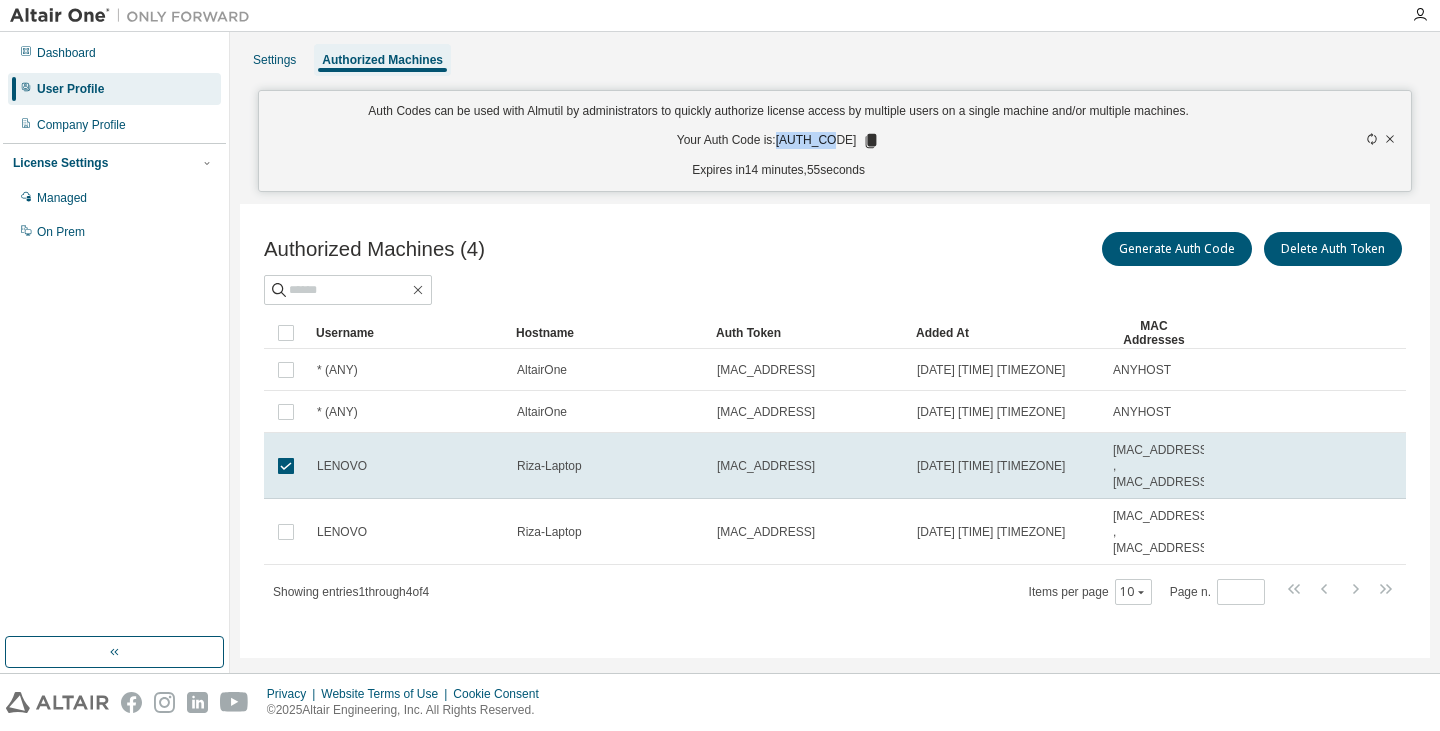 copy on "DB6AZYE7" 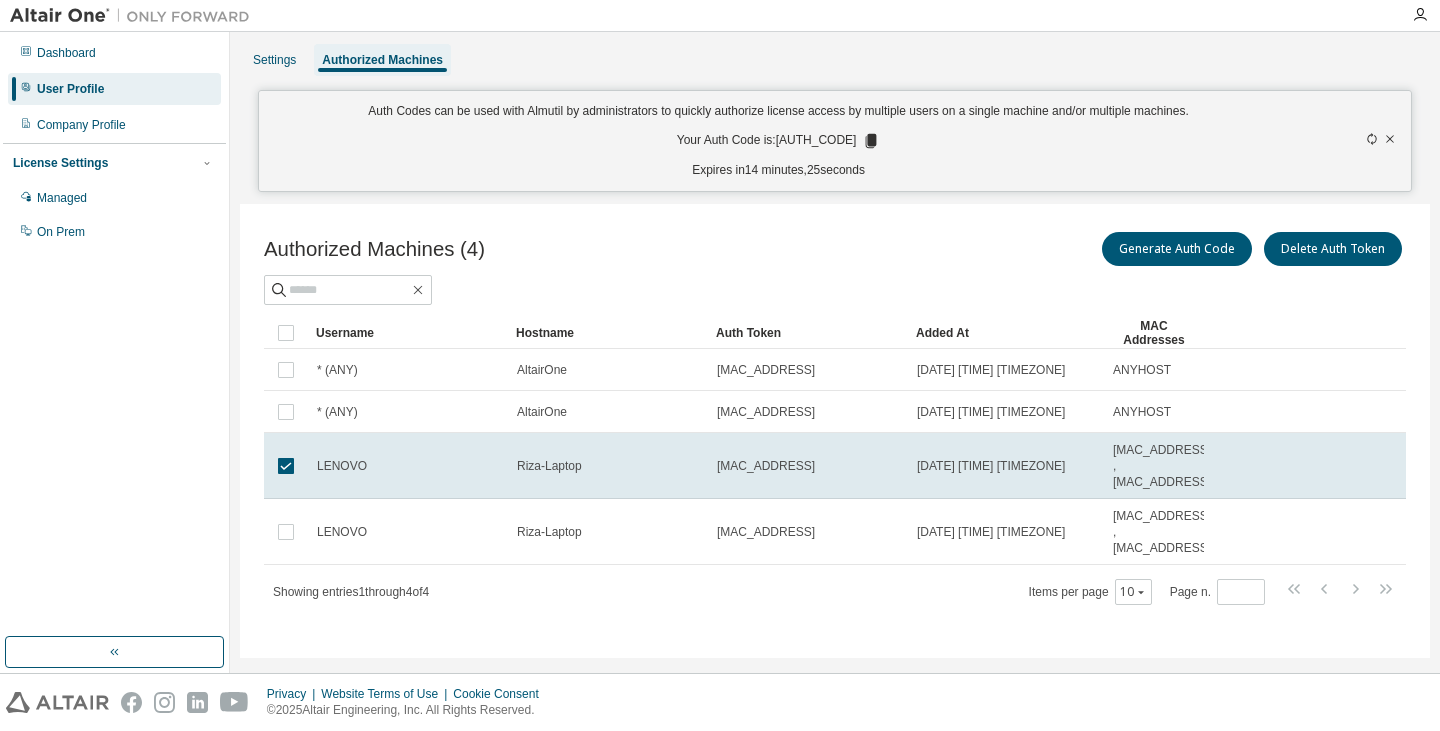 click 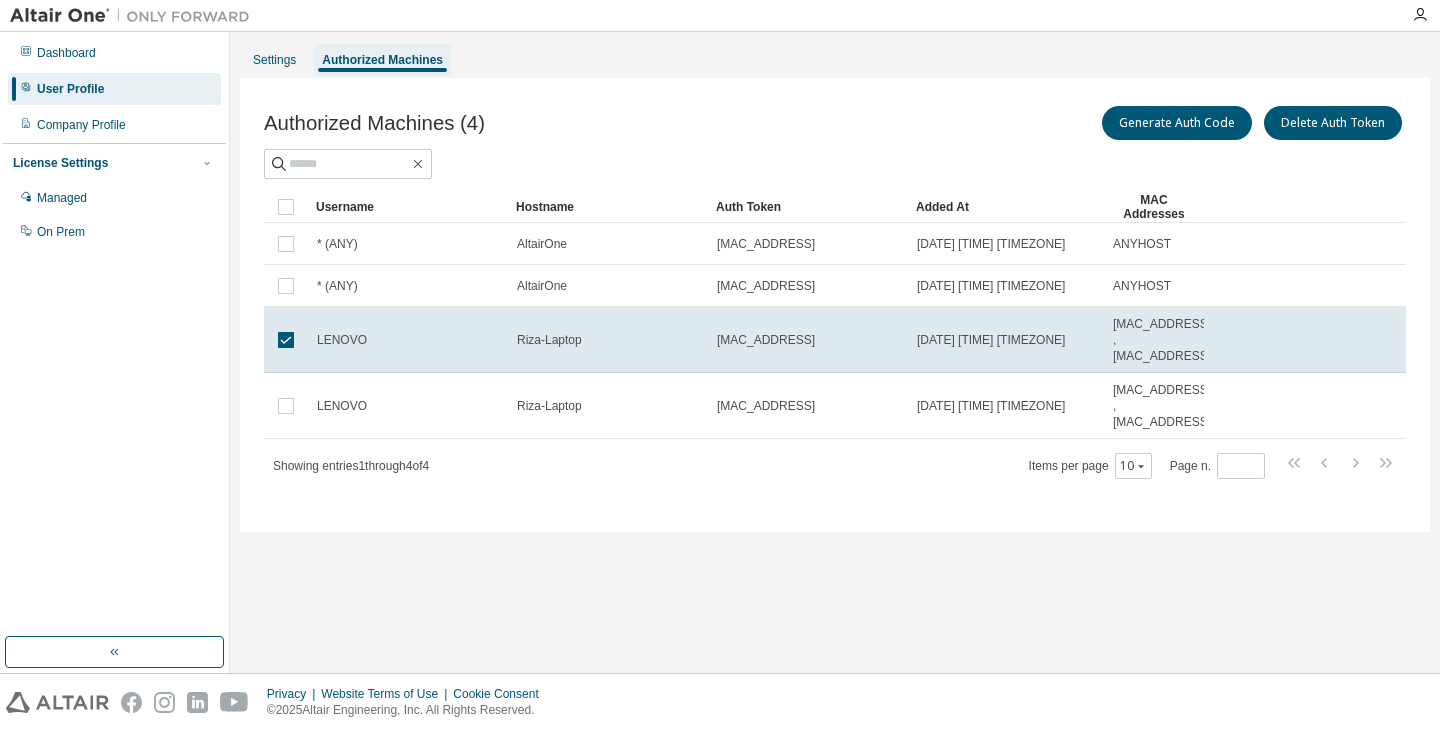 click on "Dashboard User Profile Company Profile License Settings Managed On Prem" at bounding box center [114, 334] 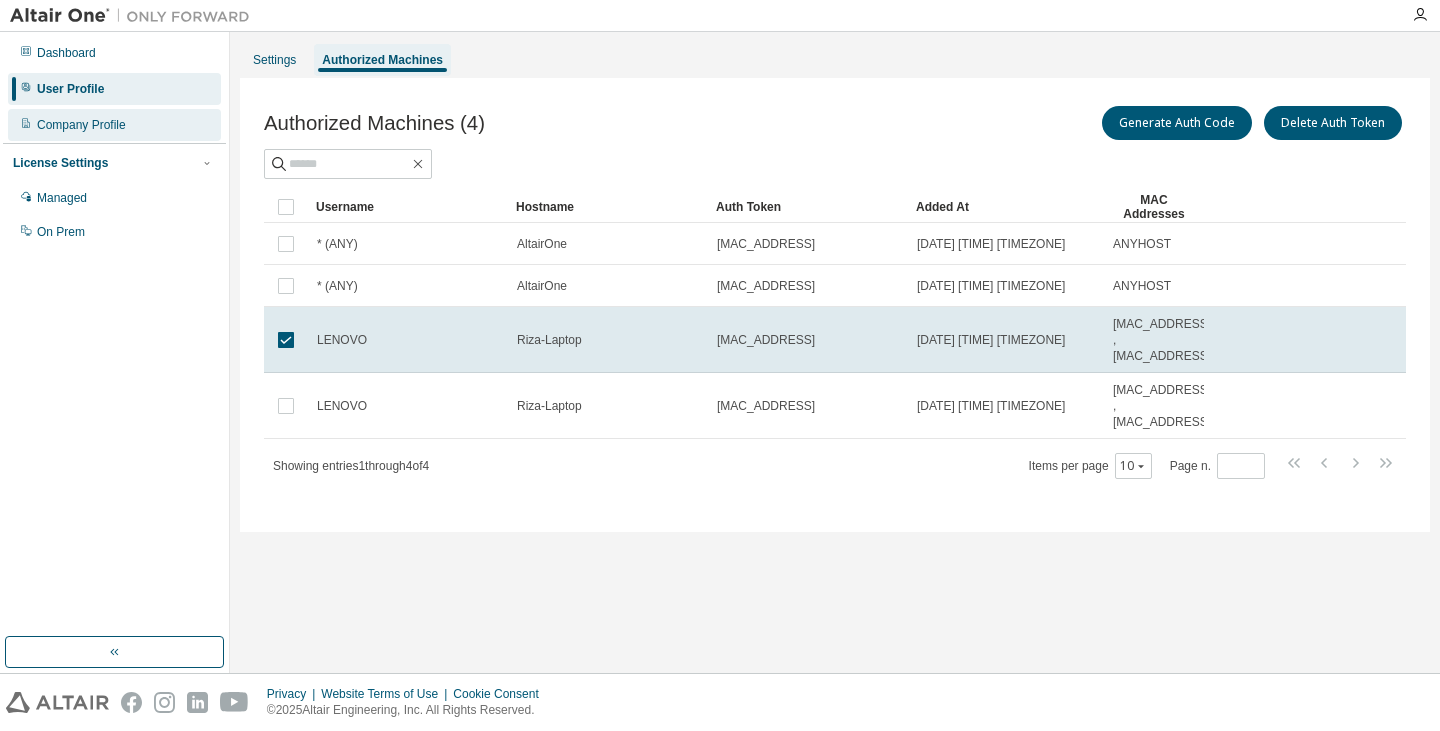 click on "Company Profile" at bounding box center [114, 125] 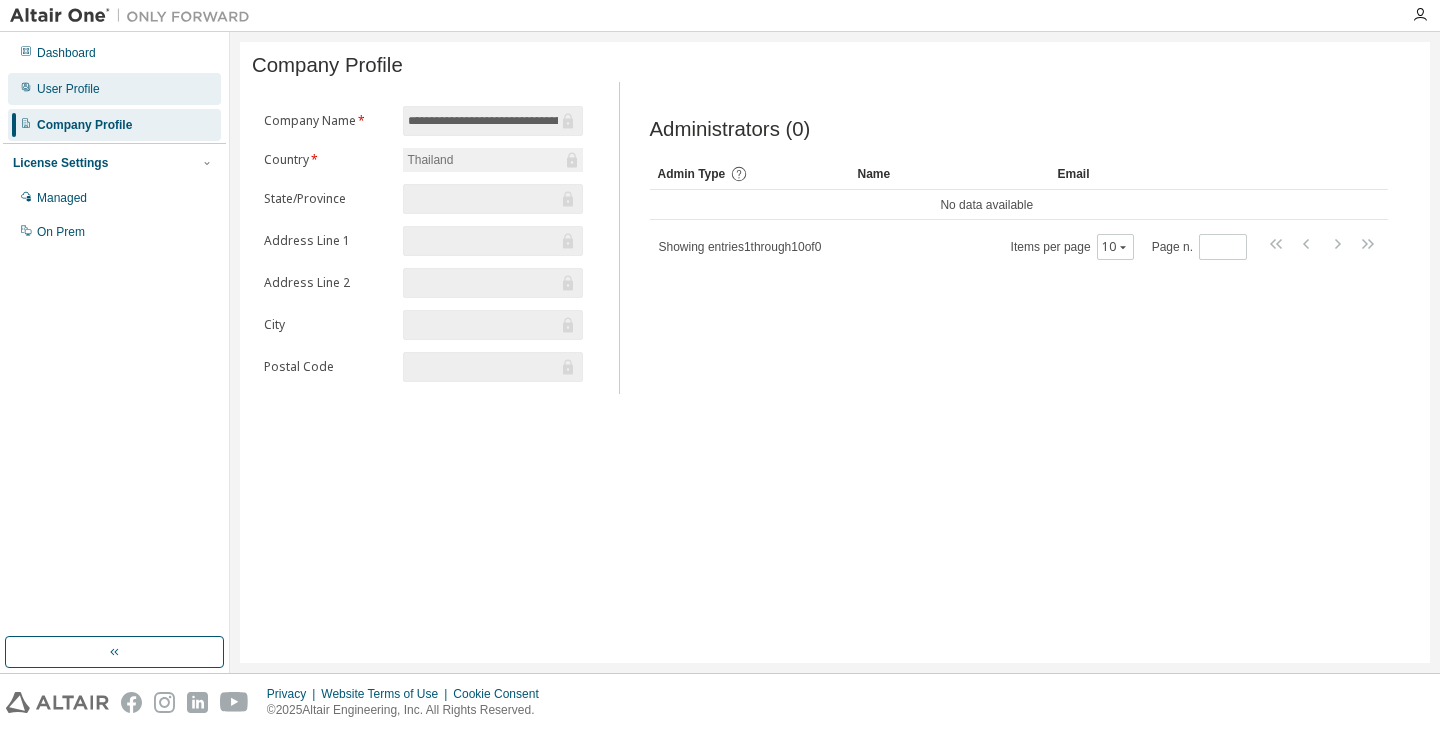 click on "User Profile" at bounding box center [114, 89] 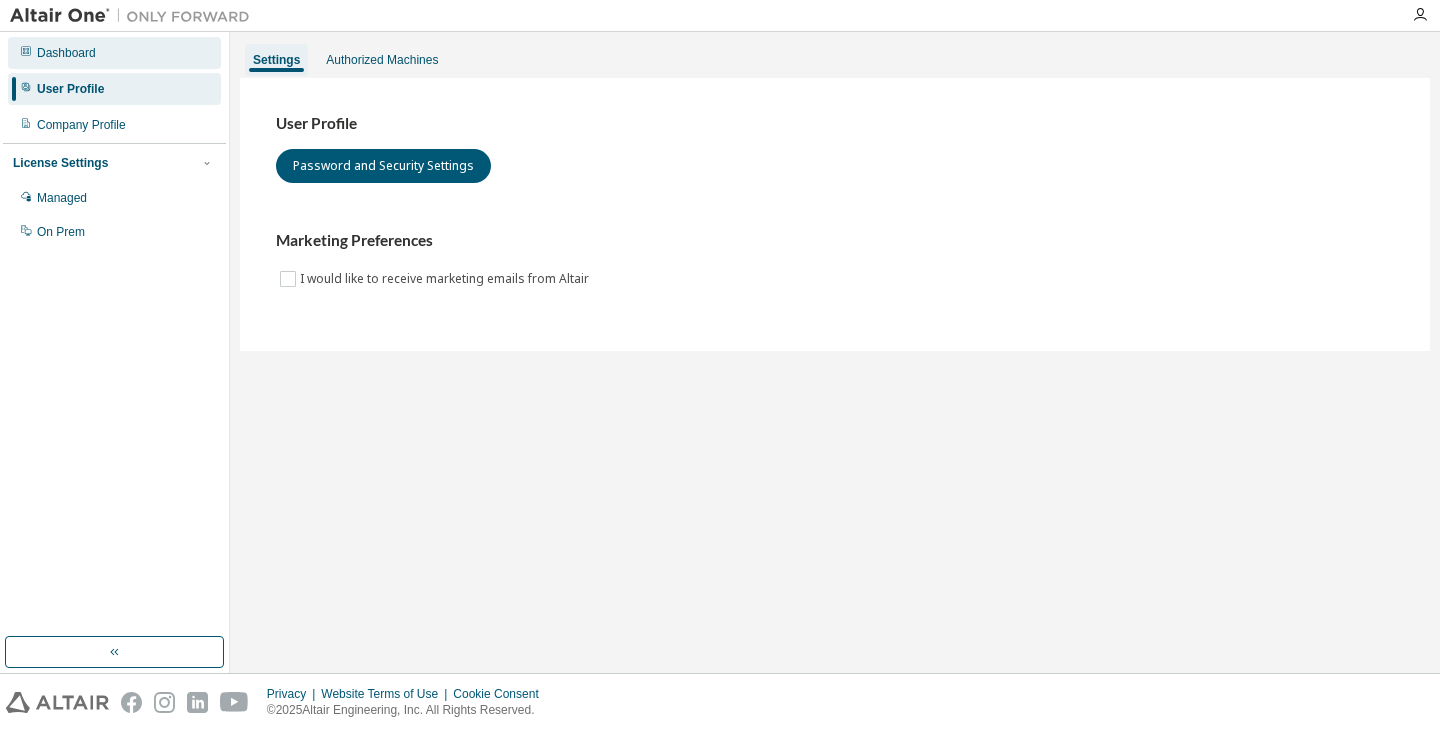 click on "Dashboard" at bounding box center (114, 53) 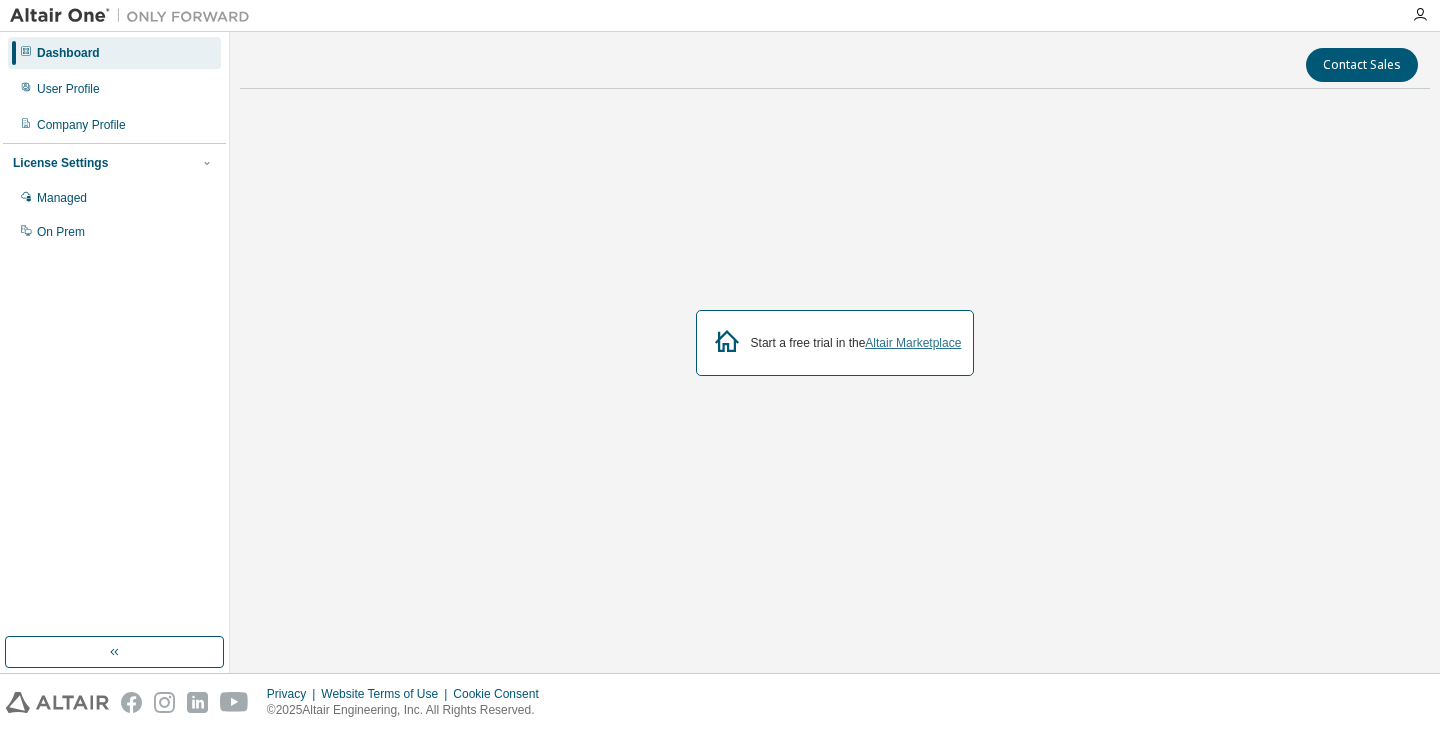 click on "Altair Marketplace" at bounding box center [913, 343] 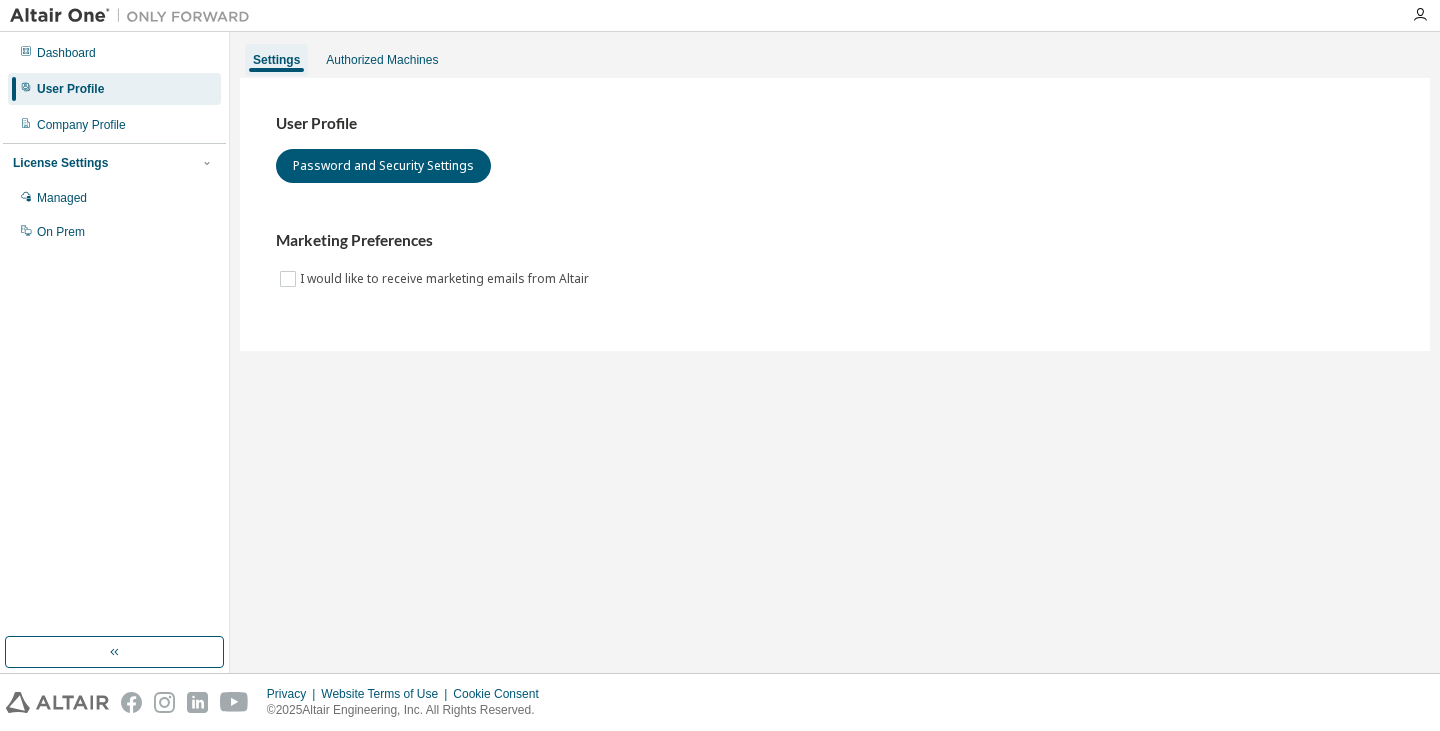 scroll, scrollTop: 0, scrollLeft: 0, axis: both 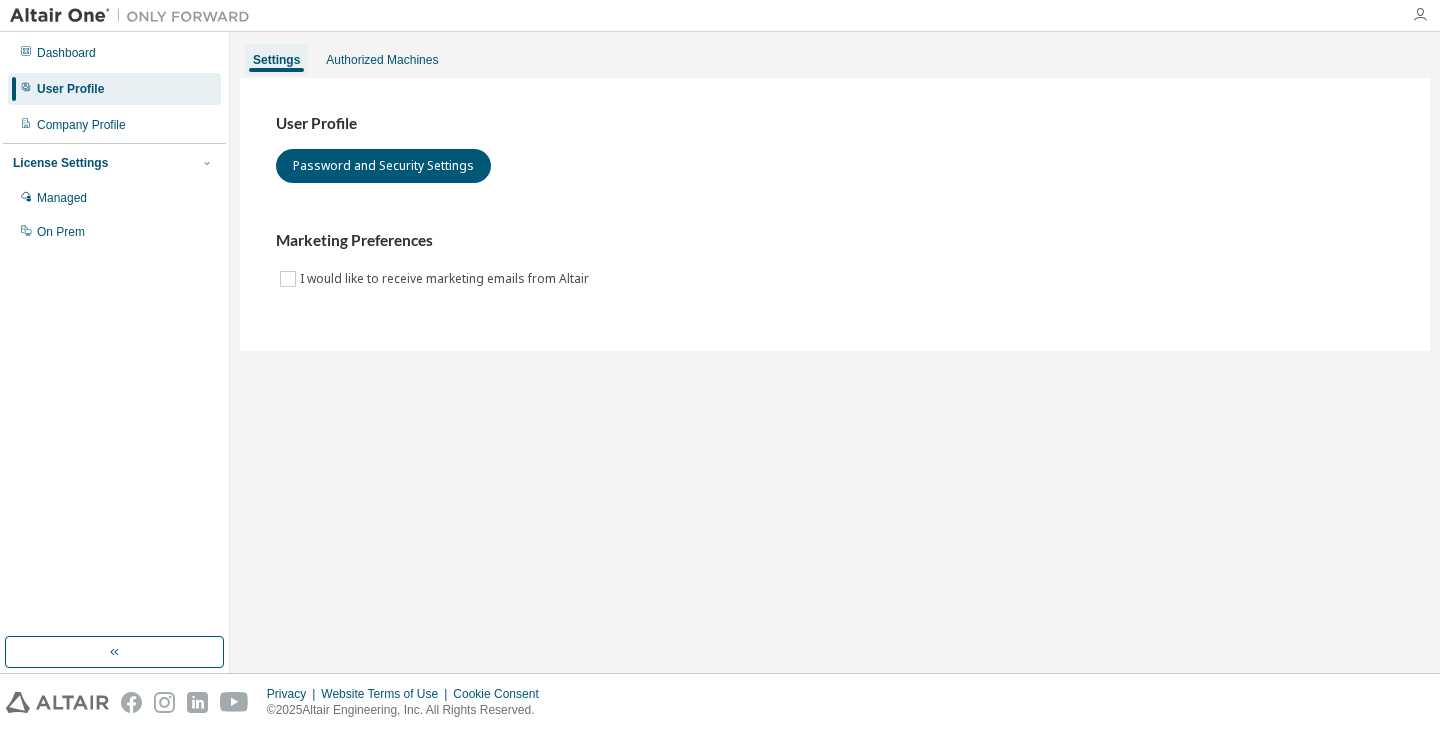 click at bounding box center [1420, 15] 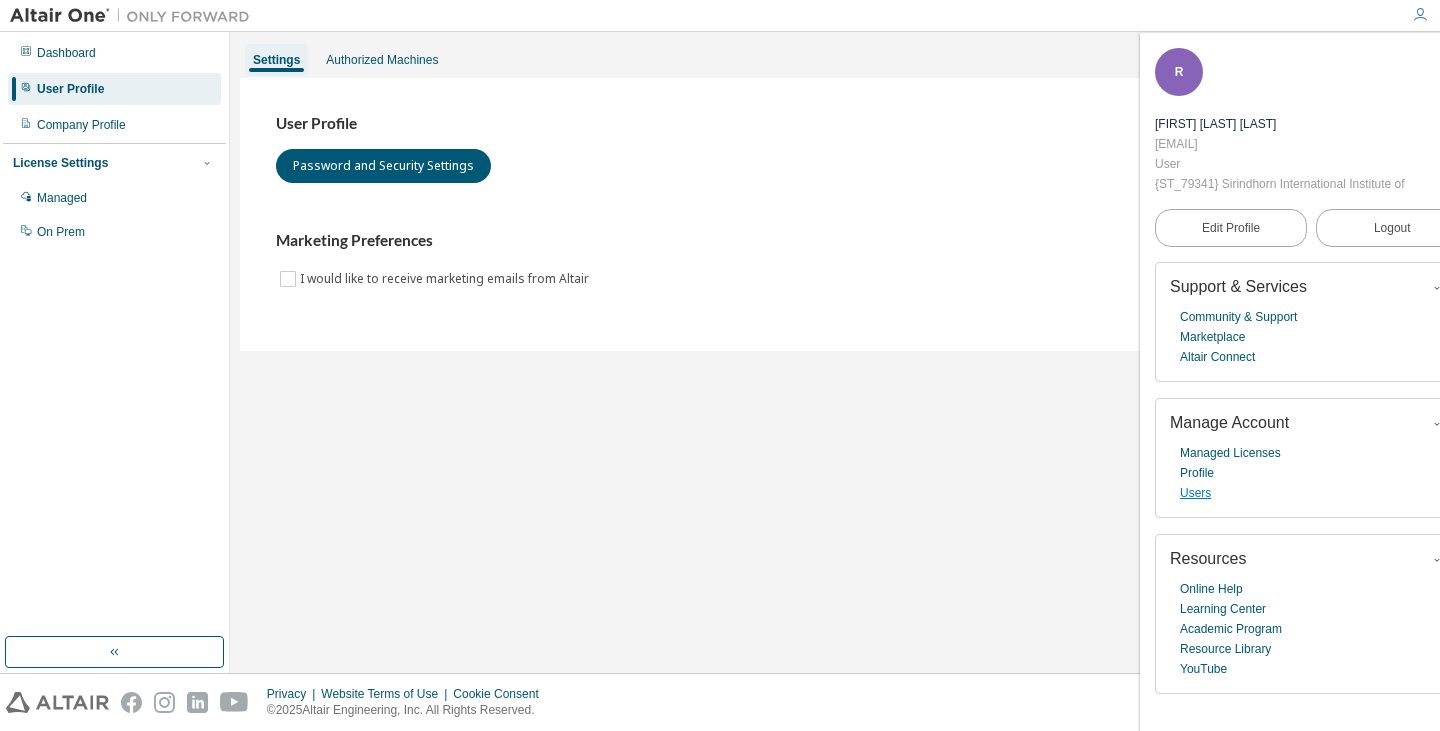 click on "Users" at bounding box center (1195, 493) 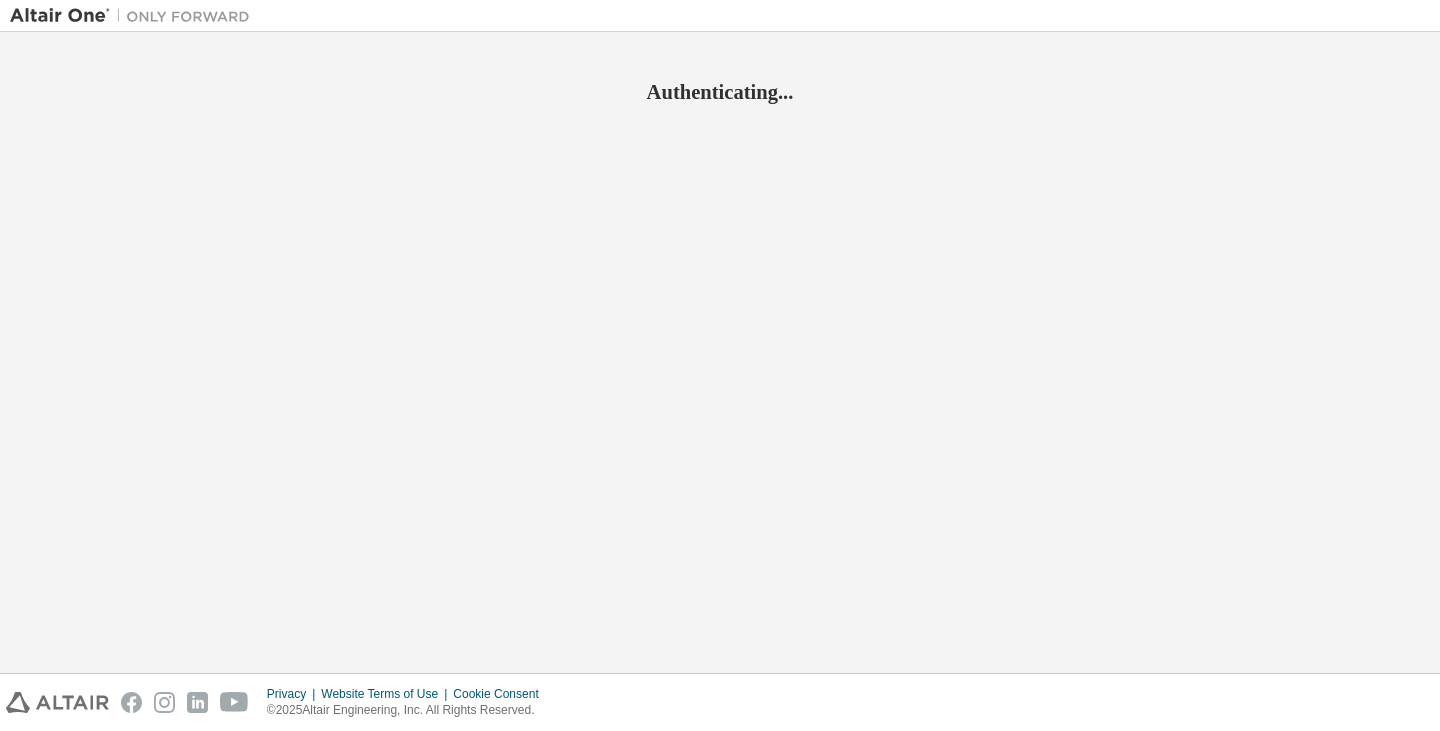 scroll, scrollTop: 0, scrollLeft: 0, axis: both 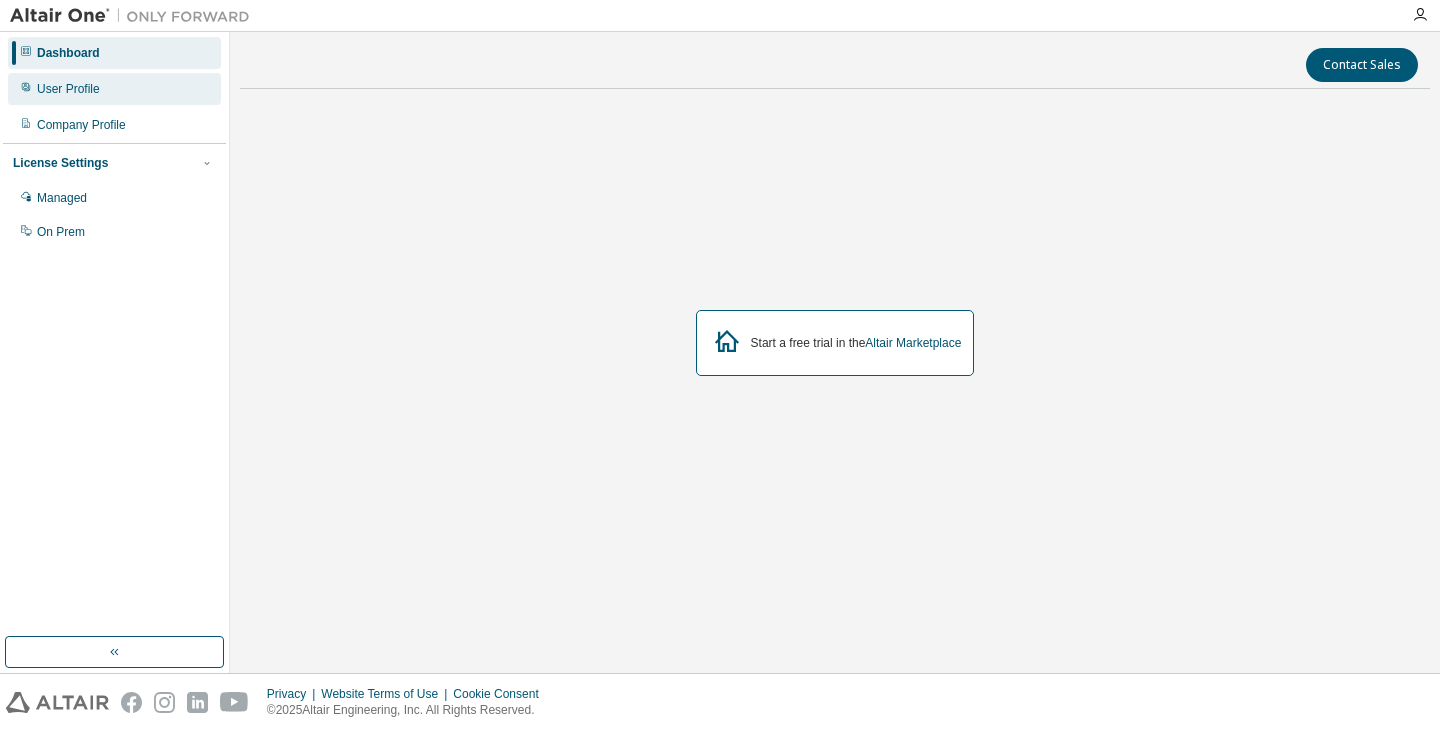 click on "User Profile" at bounding box center (68, 89) 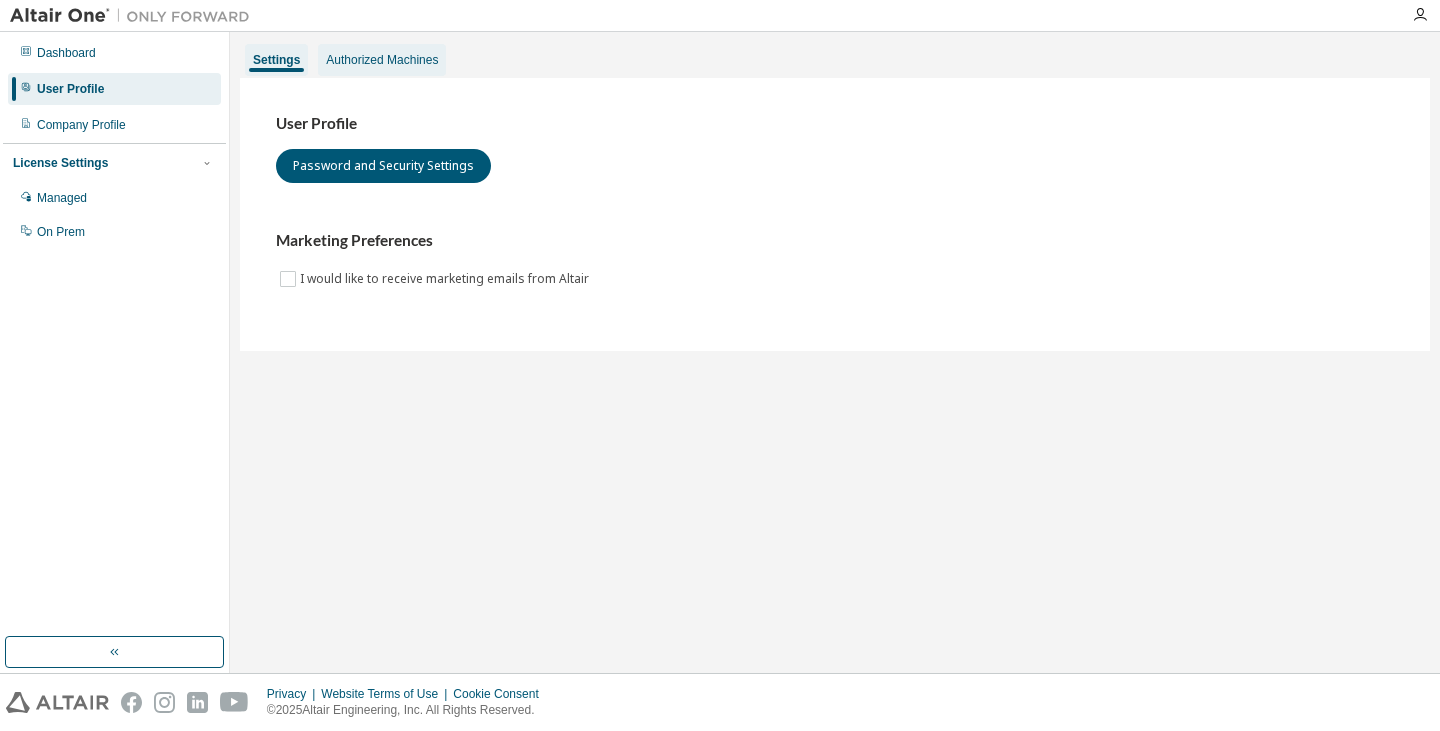 click on "Authorized Machines" at bounding box center (382, 60) 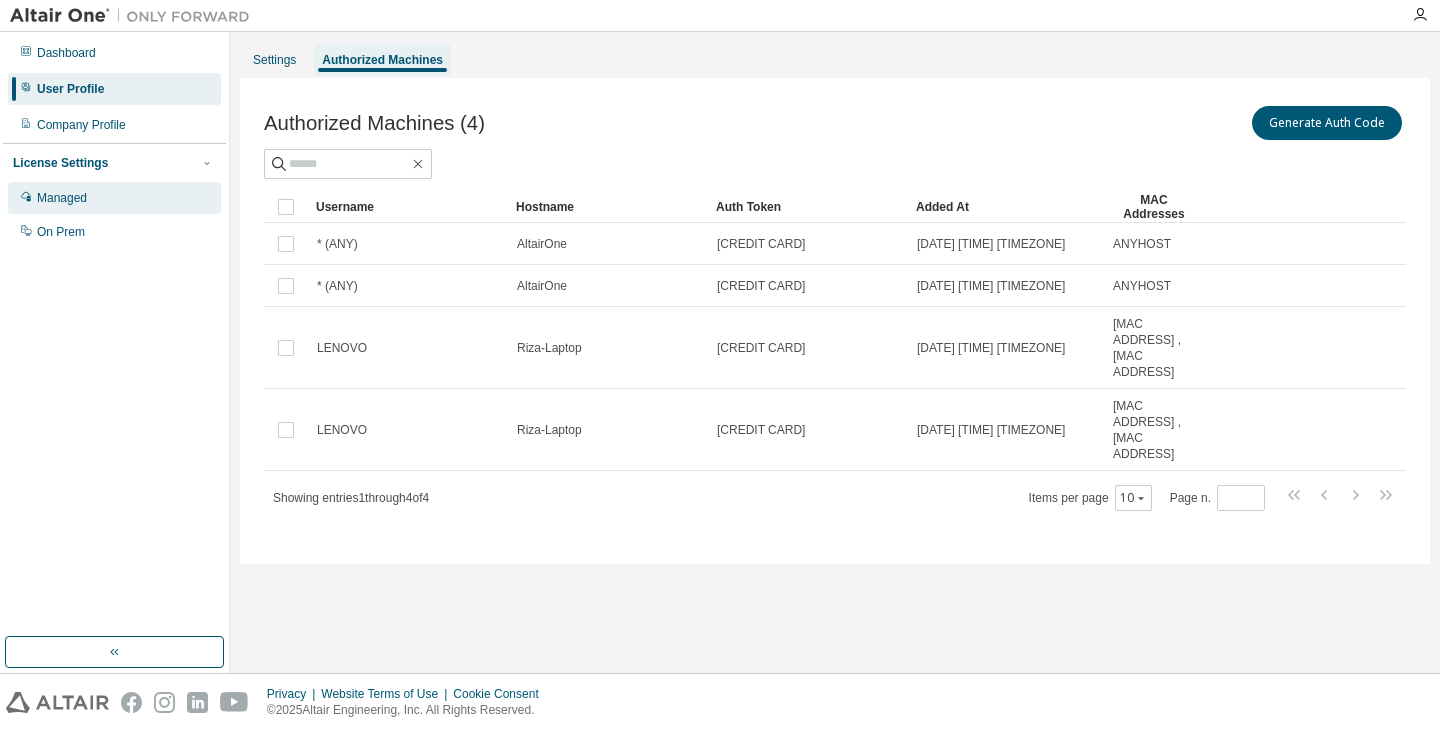 click on "Managed" at bounding box center (114, 198) 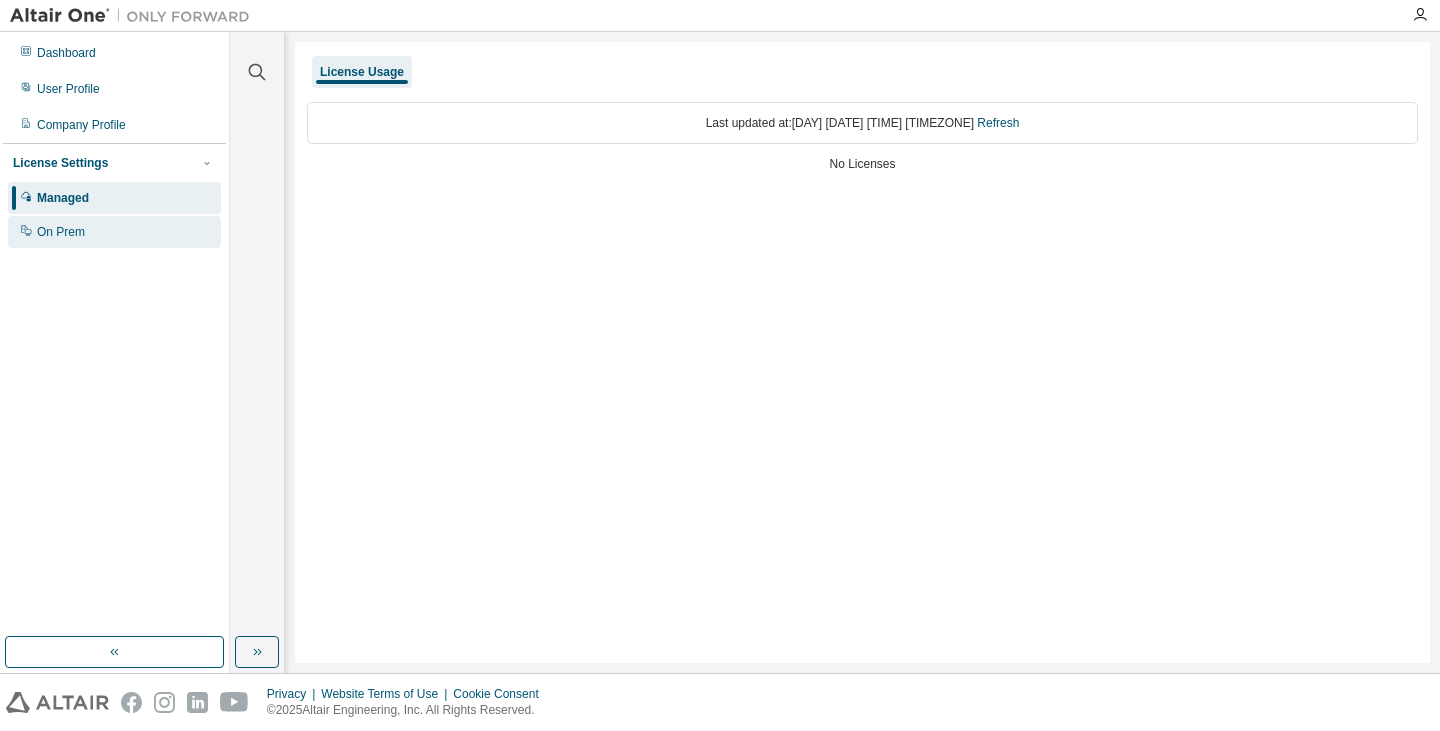 click on "On Prem" at bounding box center (114, 232) 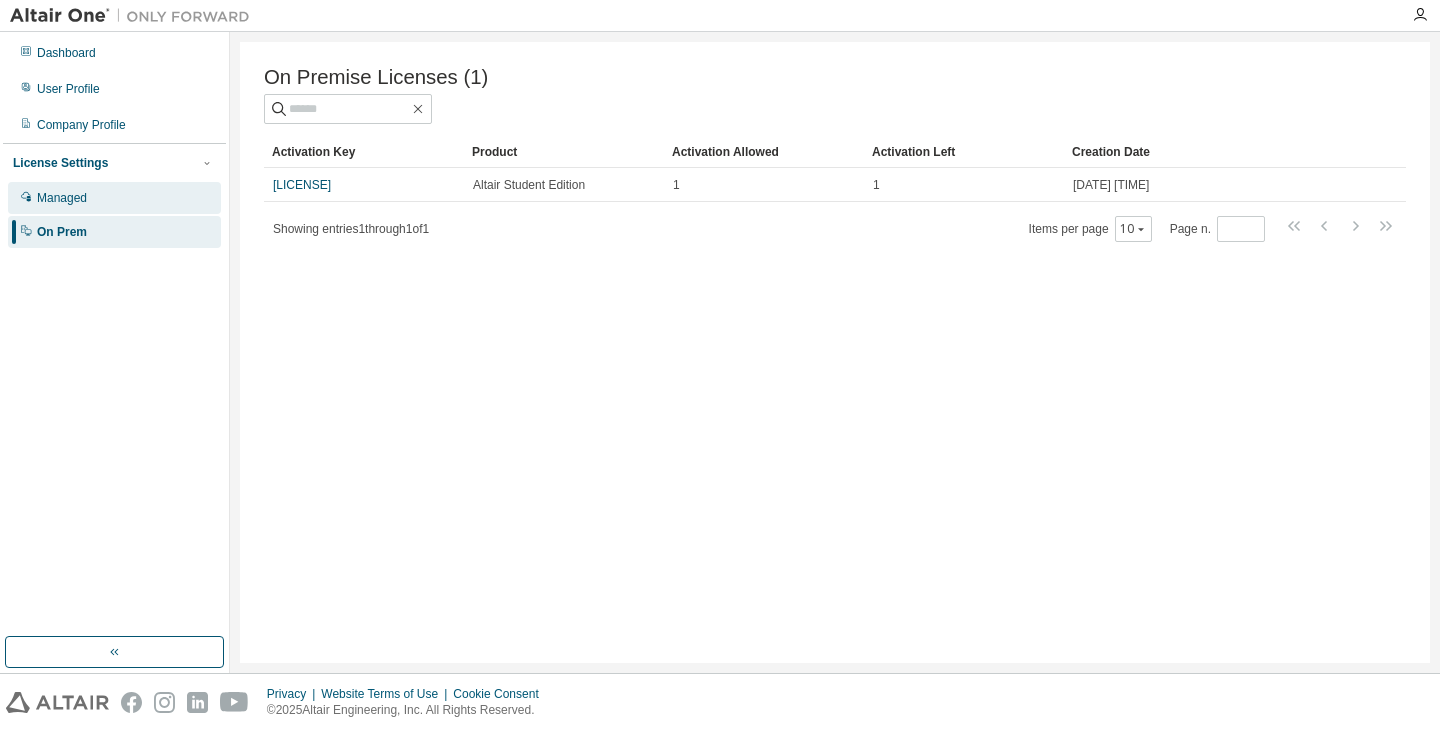 click on "Managed" at bounding box center (114, 198) 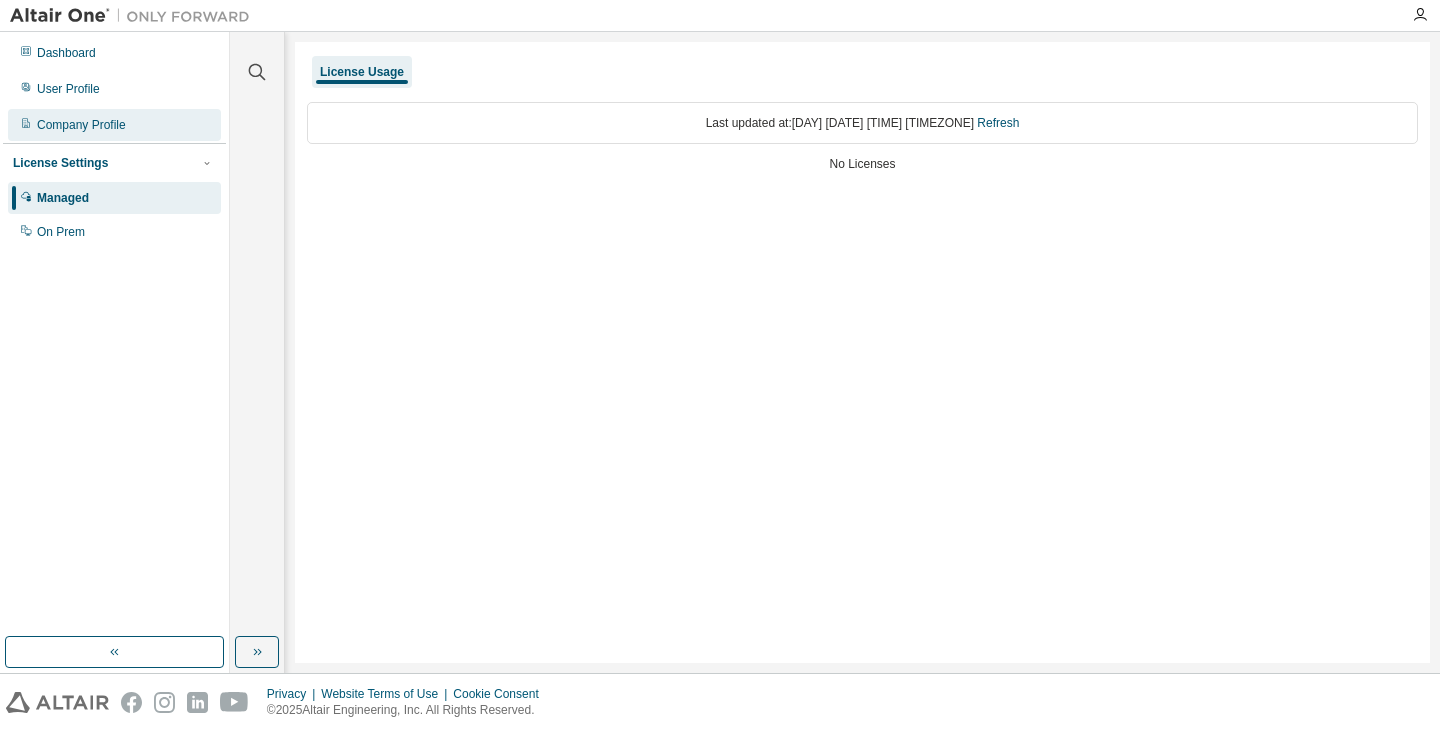 click on "Company Profile" at bounding box center (81, 125) 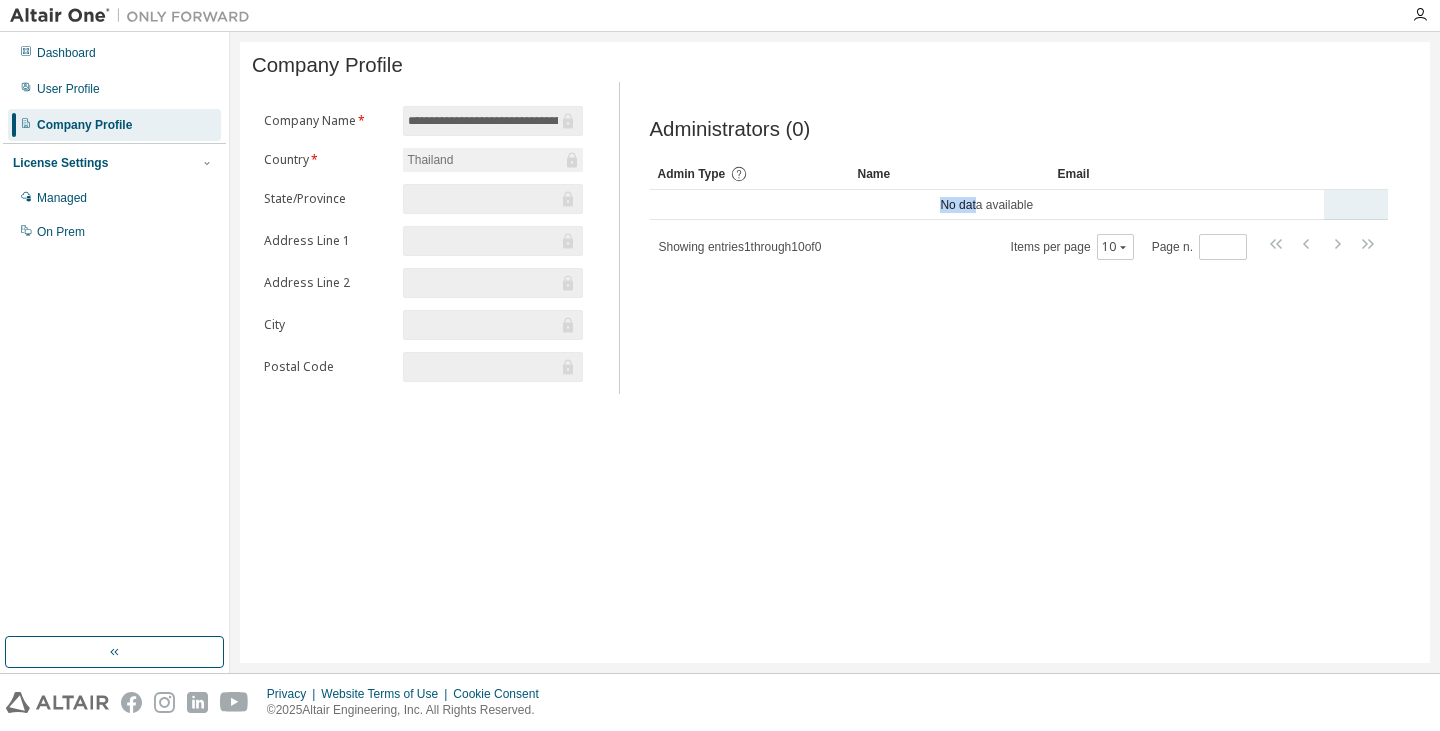 drag, startPoint x: 979, startPoint y: 218, endPoint x: 755, endPoint y: 211, distance: 224.10934 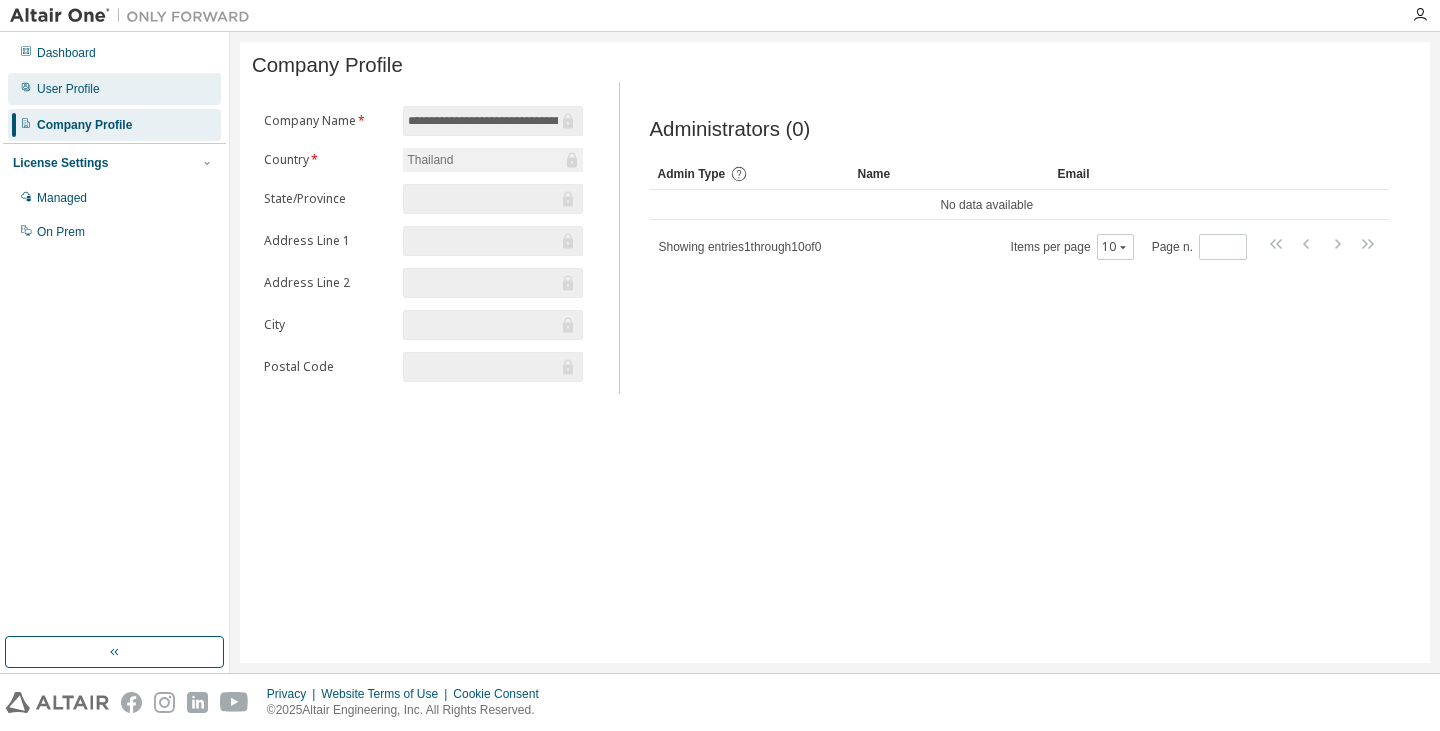 click on "User Profile" at bounding box center [114, 89] 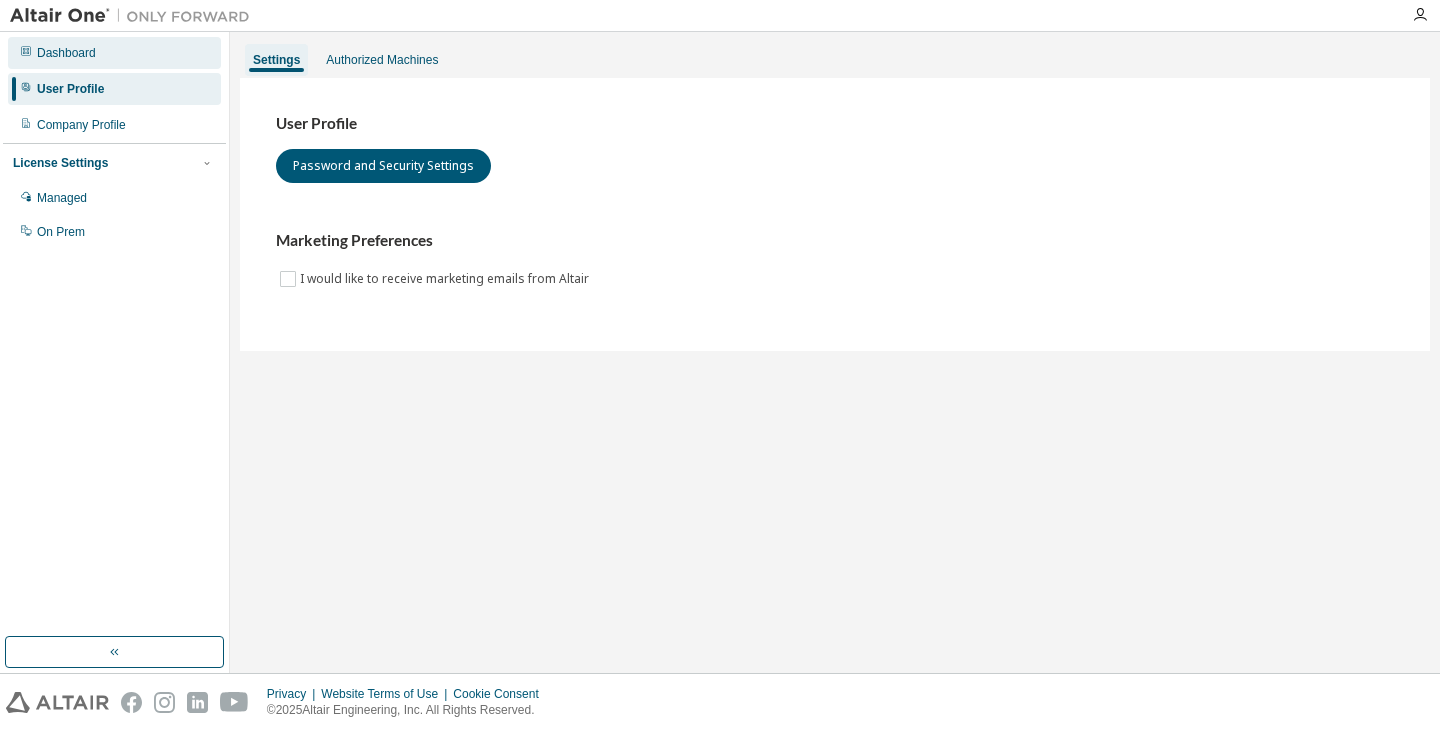 click on "Dashboard" at bounding box center [114, 53] 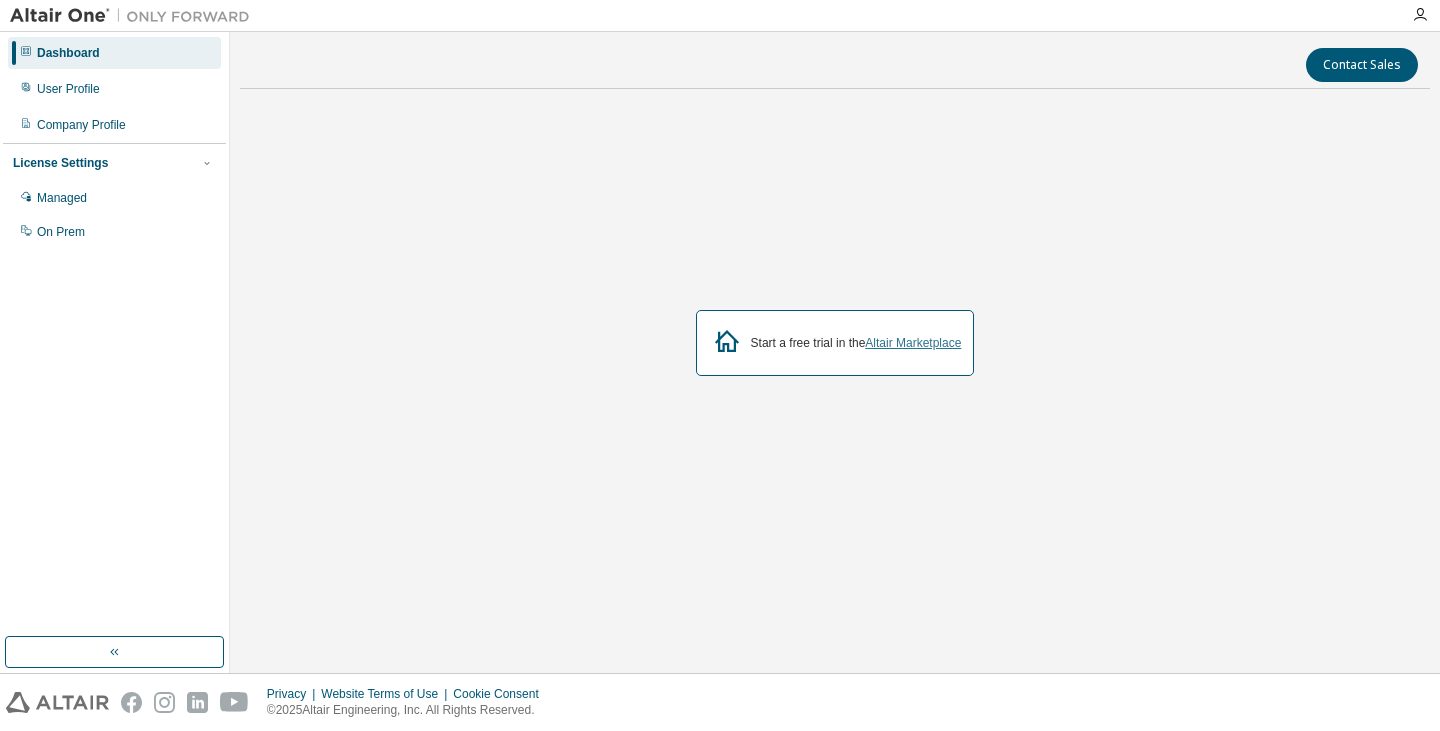 click on "Altair Marketplace" at bounding box center [913, 343] 